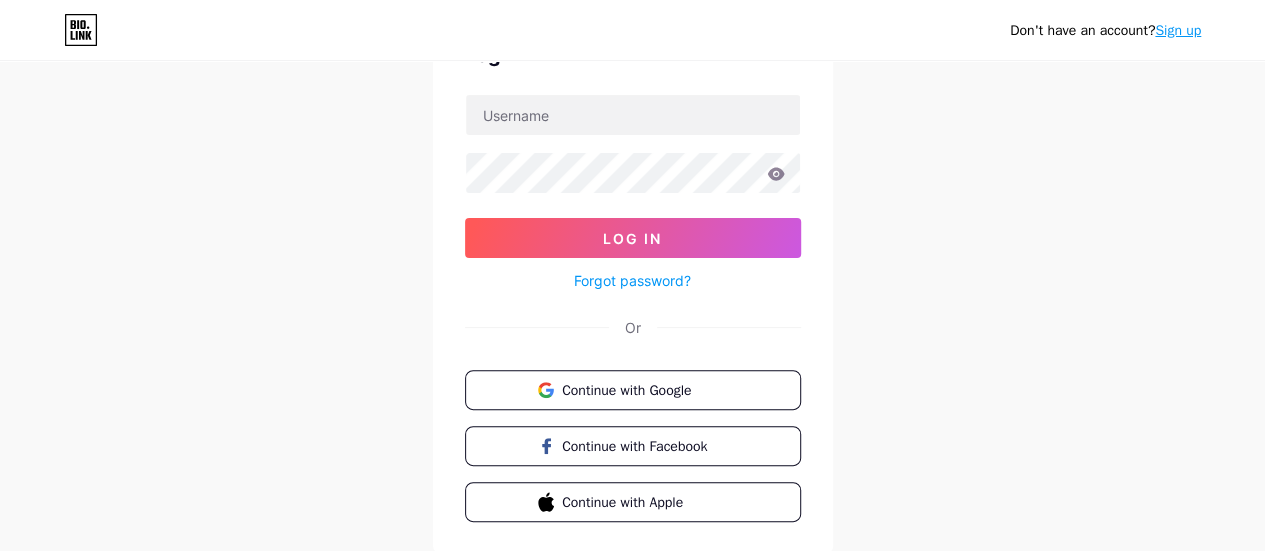scroll, scrollTop: 120, scrollLeft: 0, axis: vertical 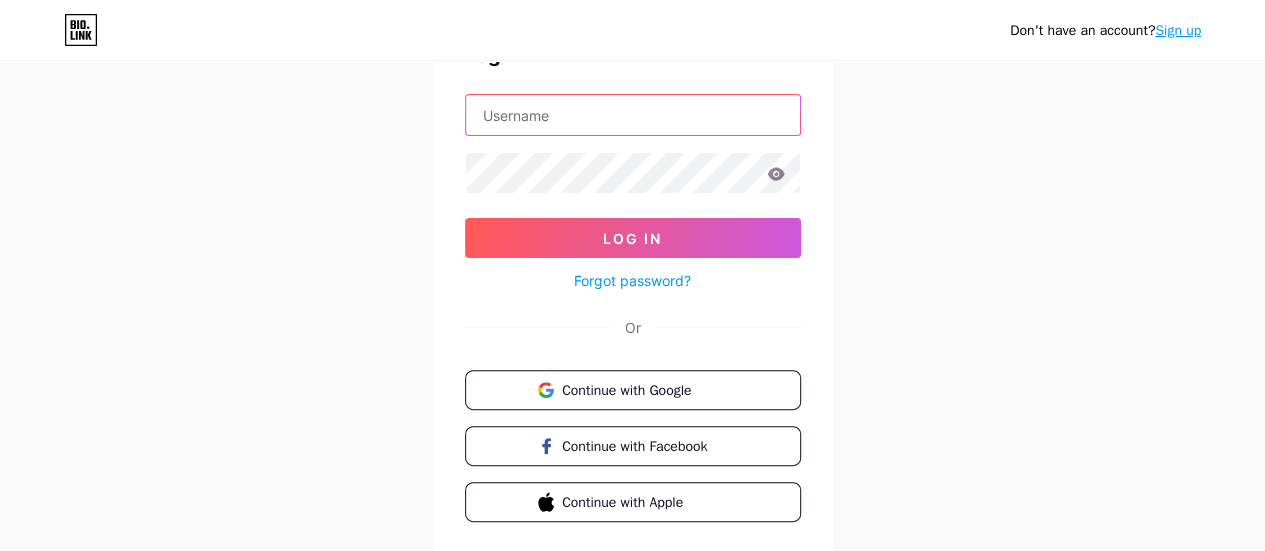 click at bounding box center (633, 115) 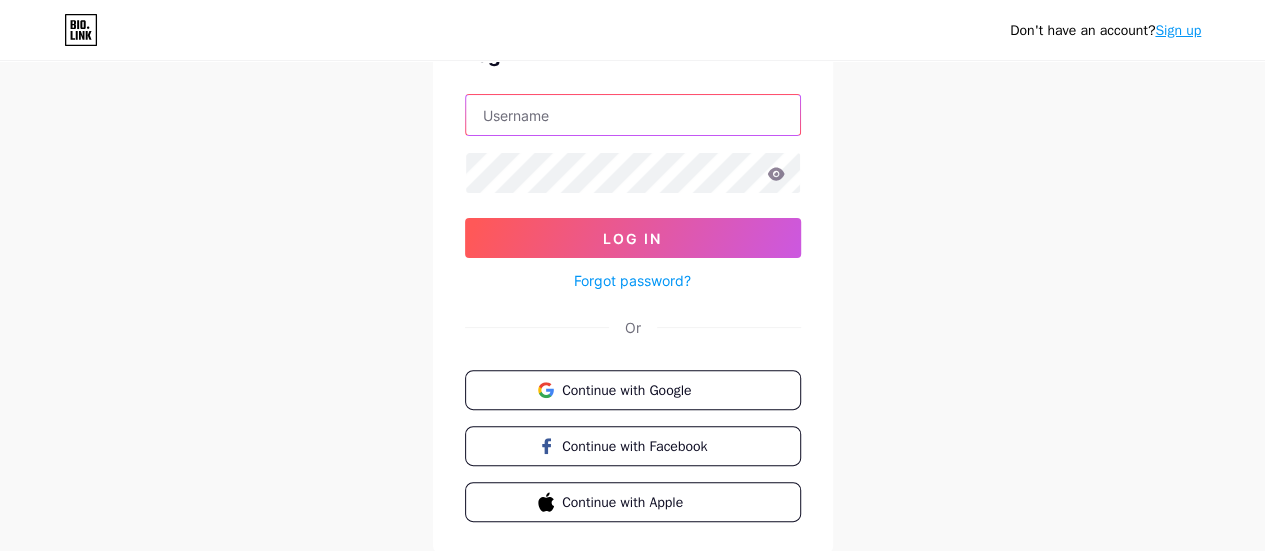 paste on "psychtesting" 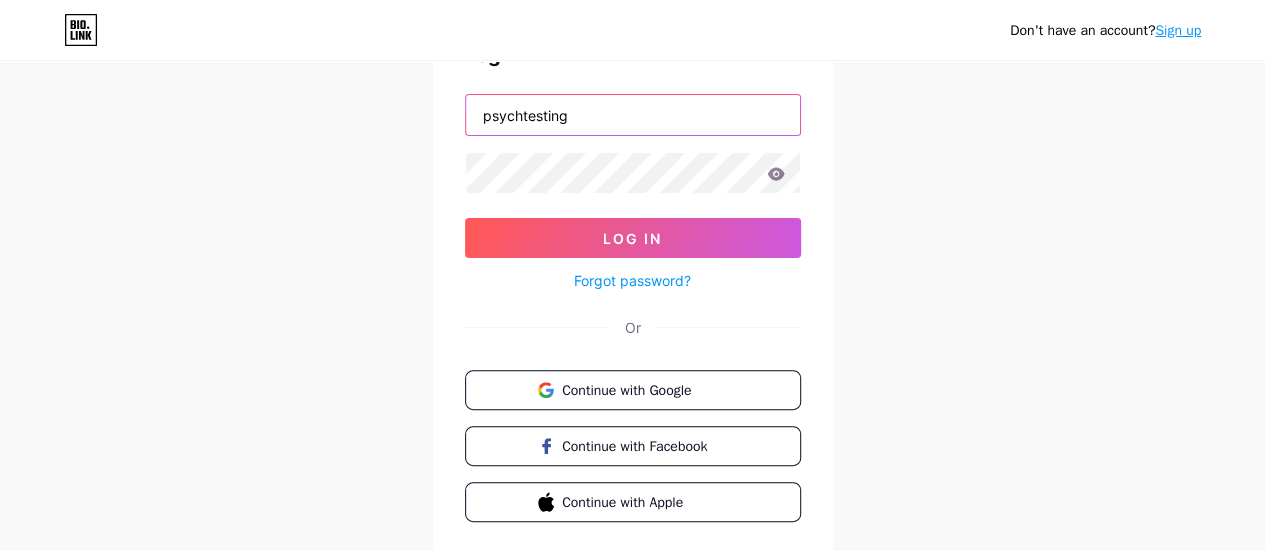 type on "psychtesting" 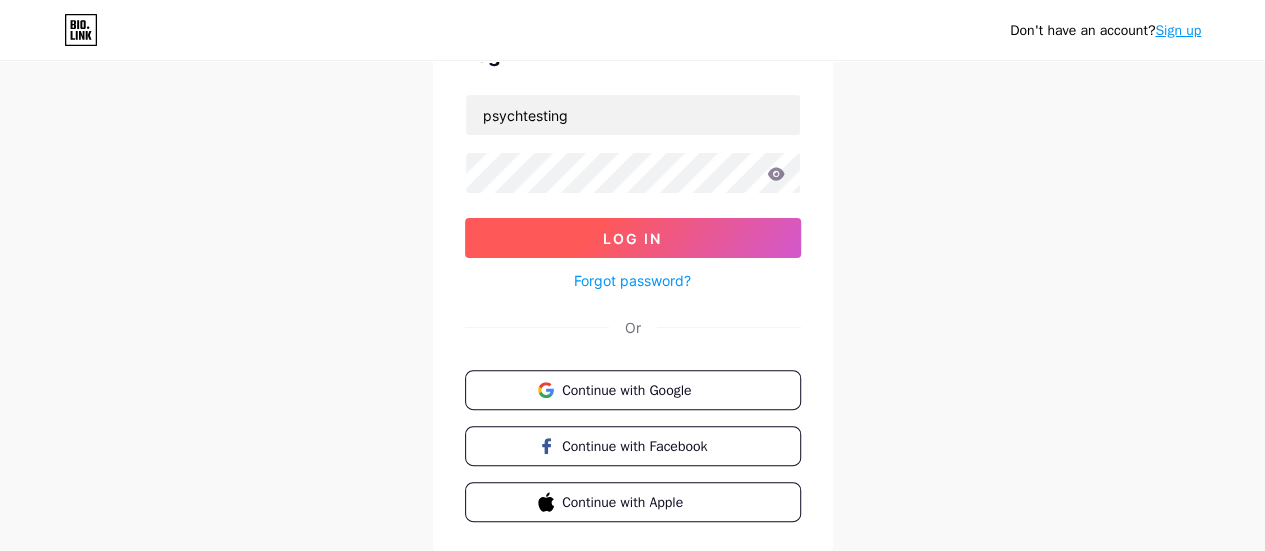 click on "Log In" at bounding box center [633, 238] 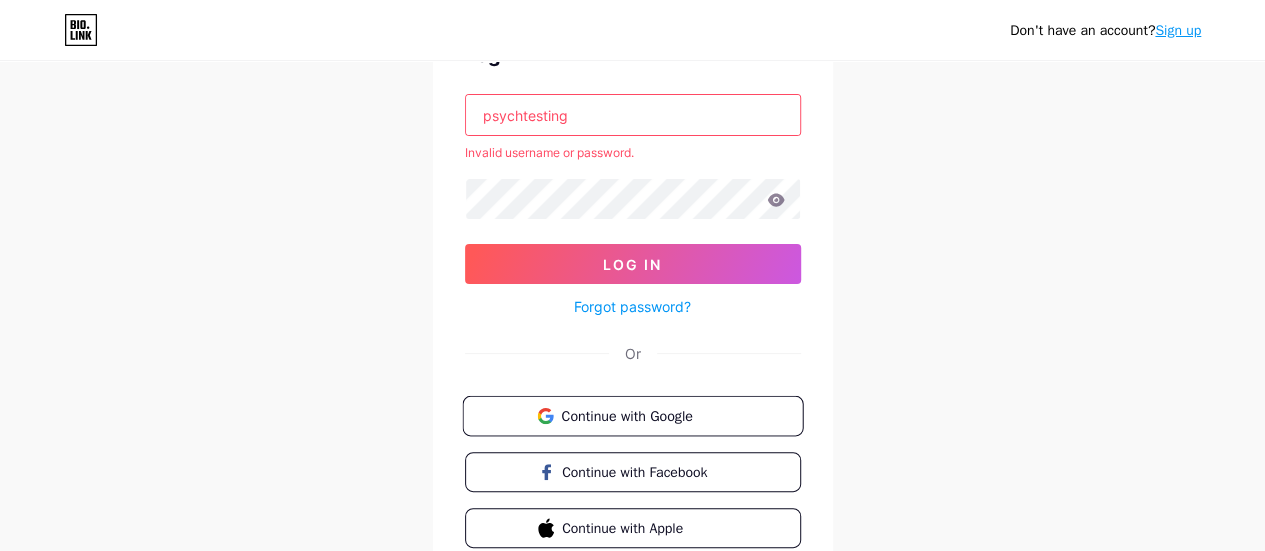 click on "Continue with Google" at bounding box center (644, 415) 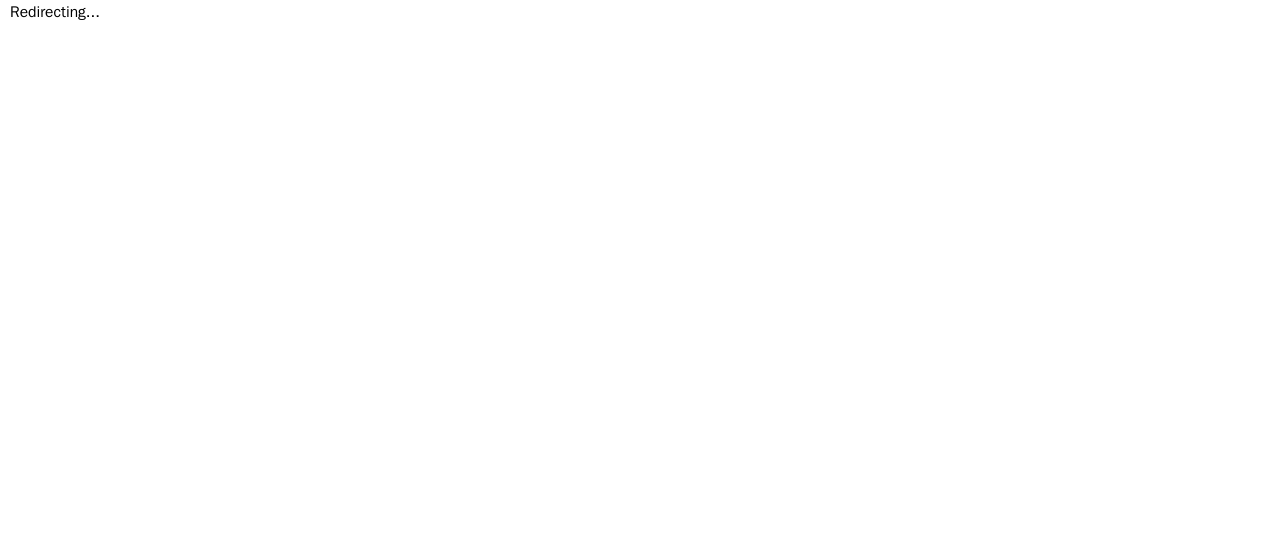 scroll, scrollTop: 0, scrollLeft: 0, axis: both 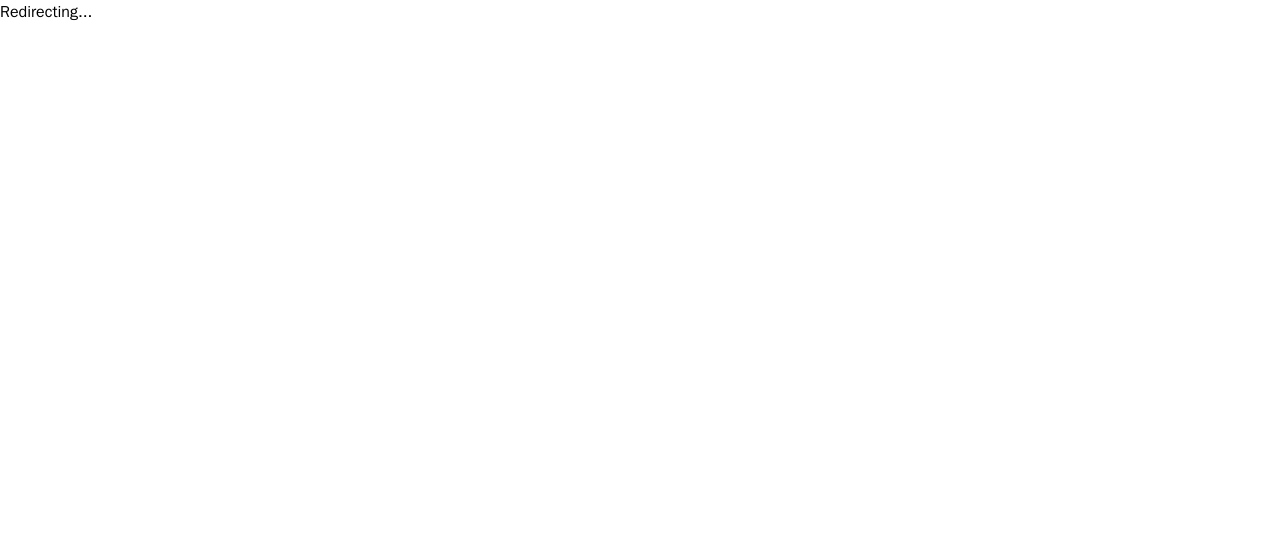click on "Redirecting..." at bounding box center (640, 12) 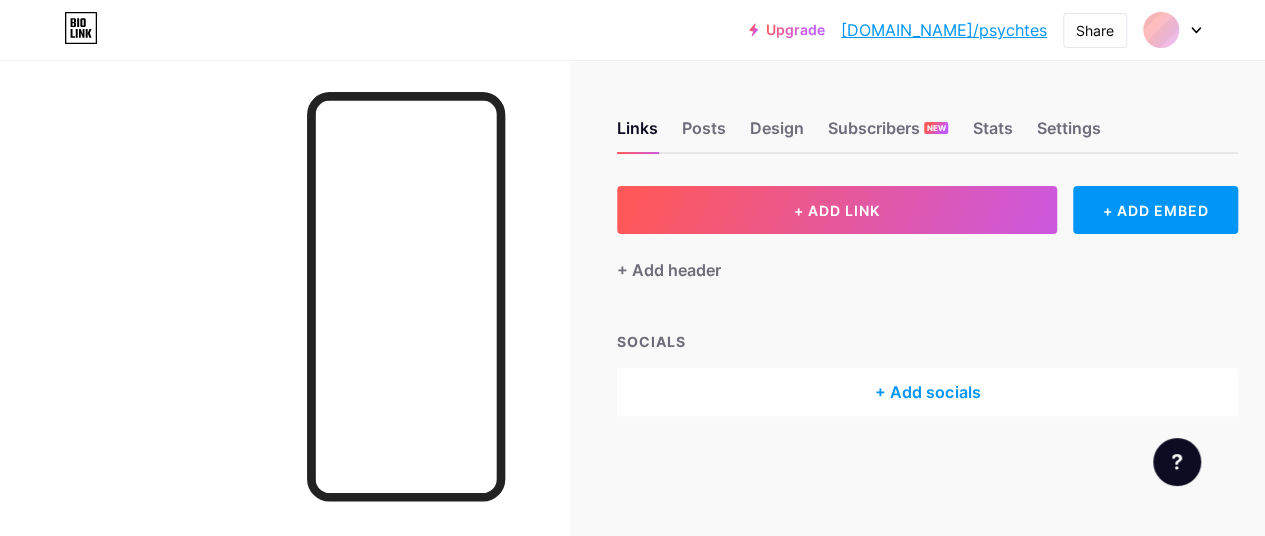 scroll, scrollTop: 15, scrollLeft: 0, axis: vertical 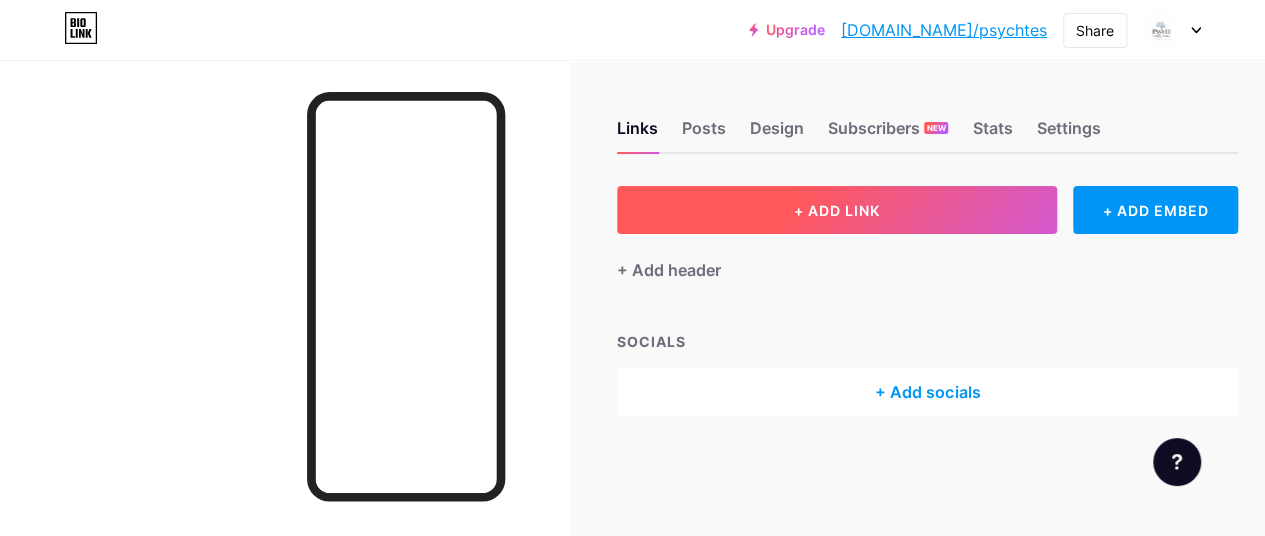 click on "+ ADD LINK" at bounding box center [837, 210] 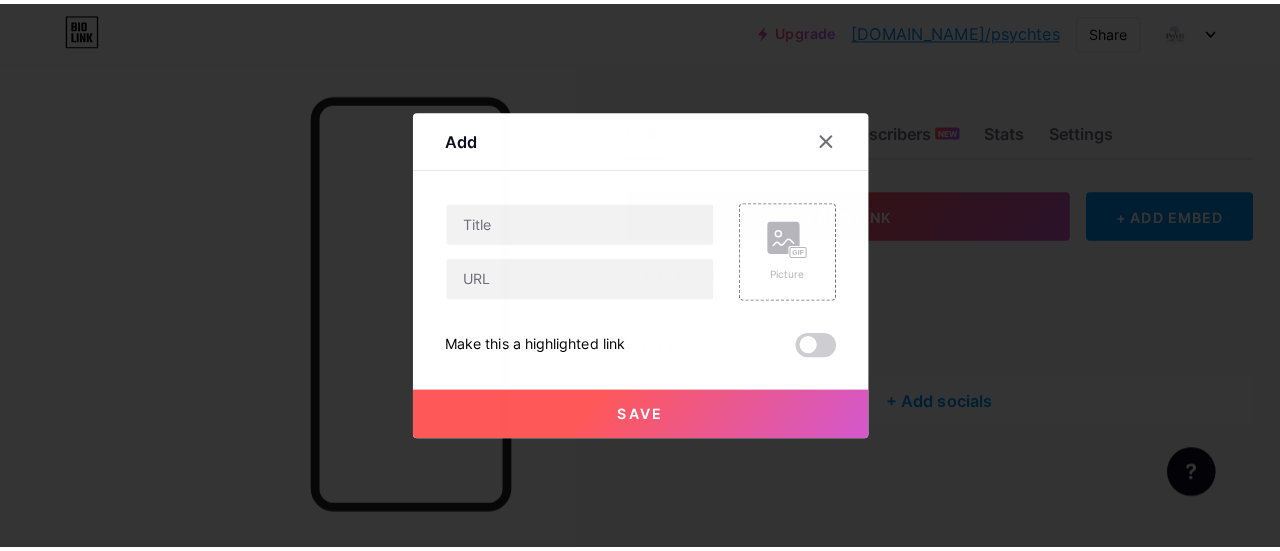 scroll, scrollTop: 0, scrollLeft: 0, axis: both 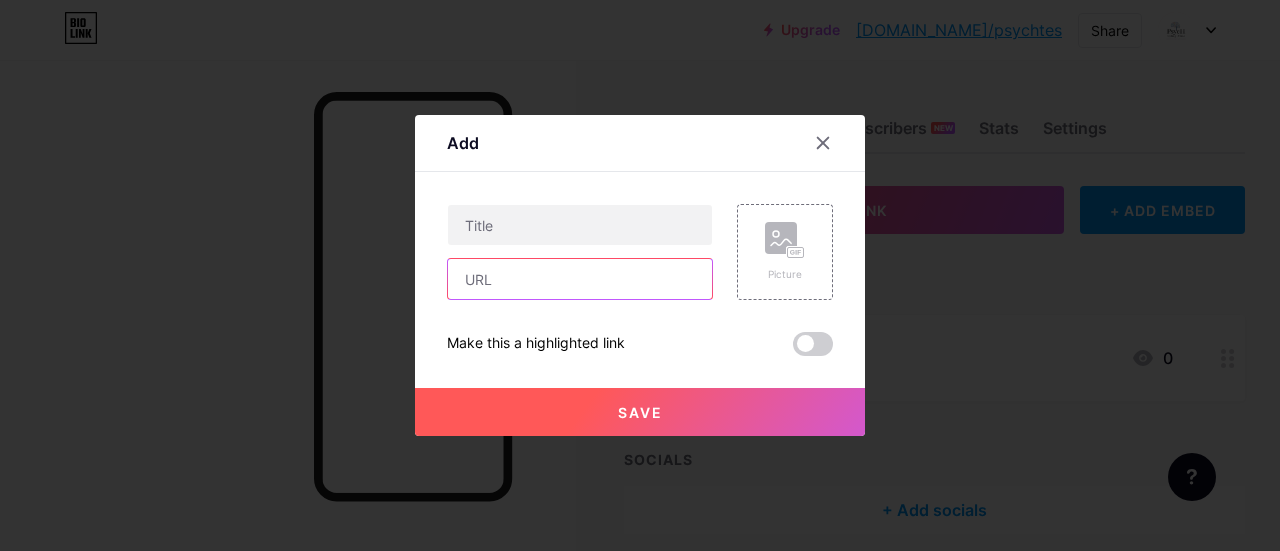 click at bounding box center [580, 279] 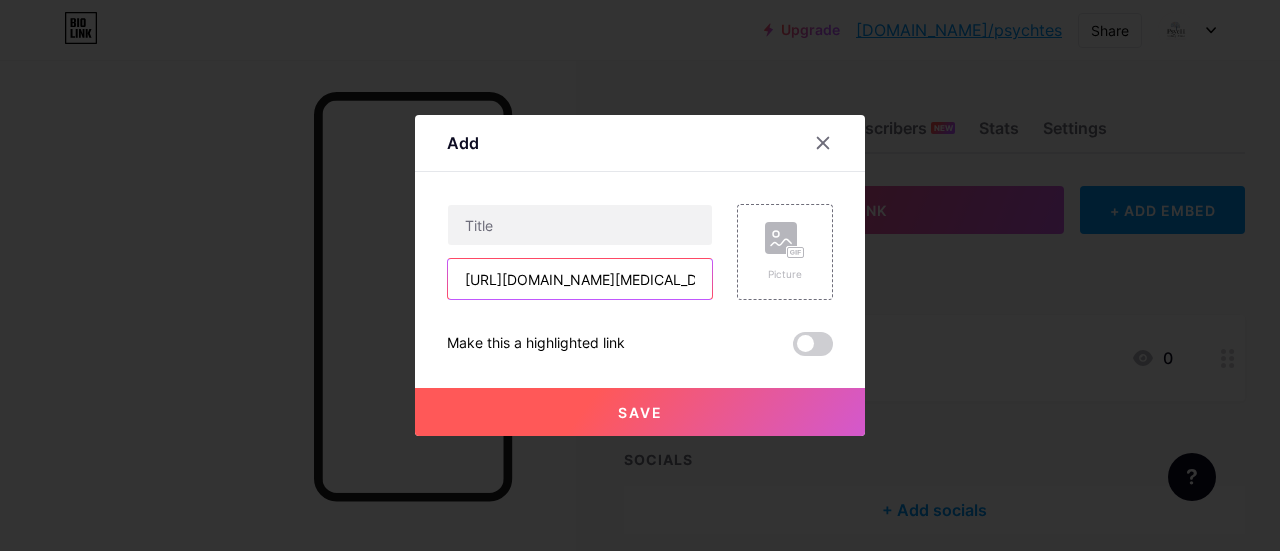 scroll, scrollTop: 0, scrollLeft: 512, axis: horizontal 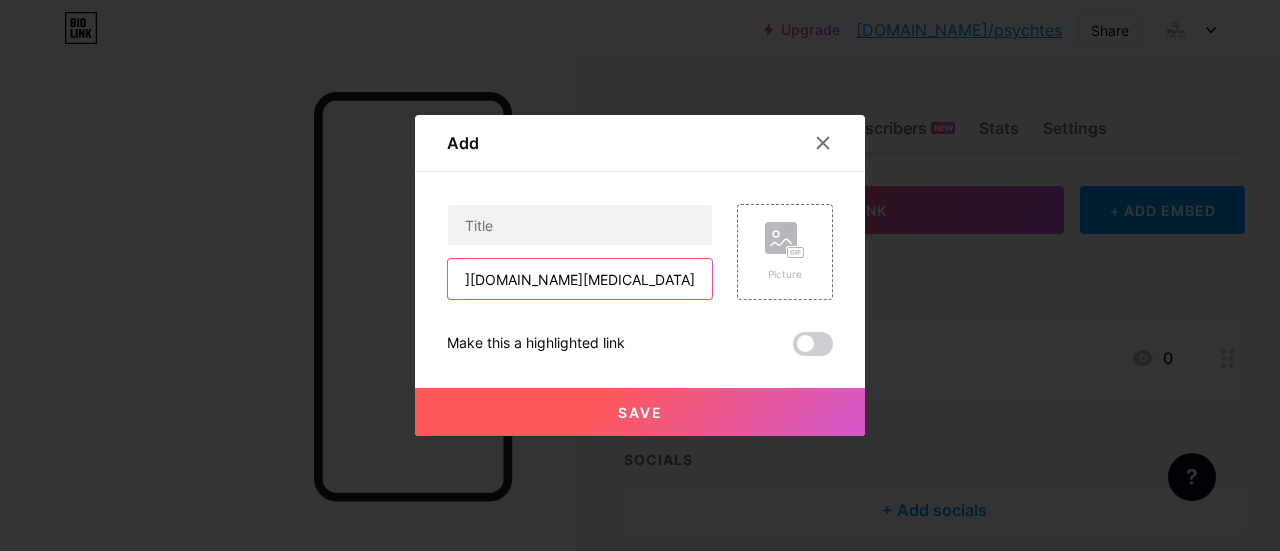type on "[URL][DOMAIN_NAME][MEDICAL_DATA]" 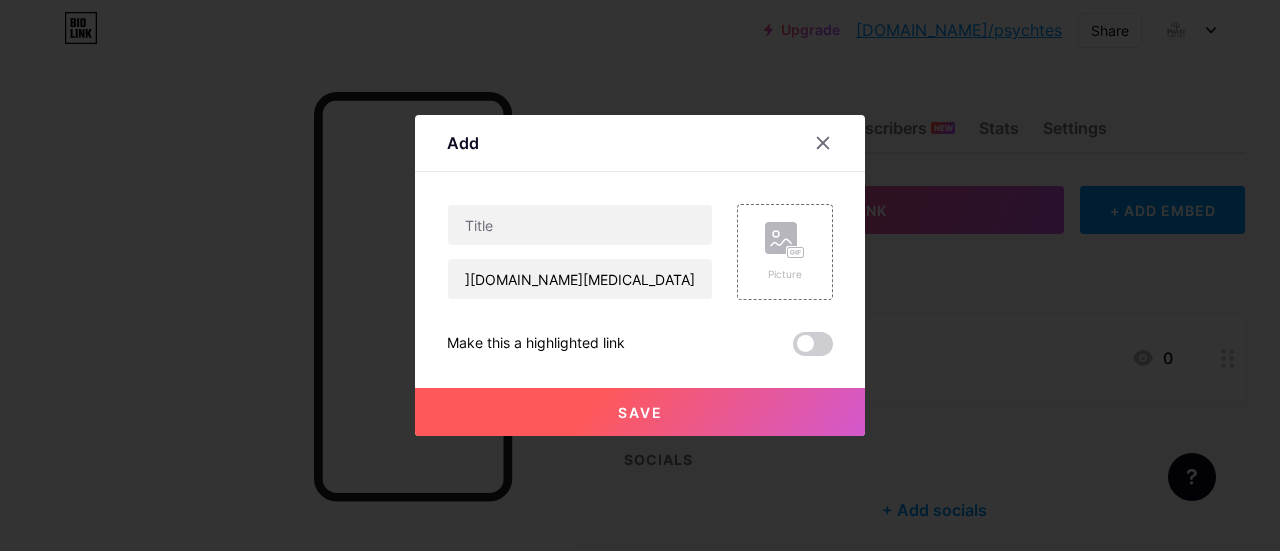scroll, scrollTop: 0, scrollLeft: 0, axis: both 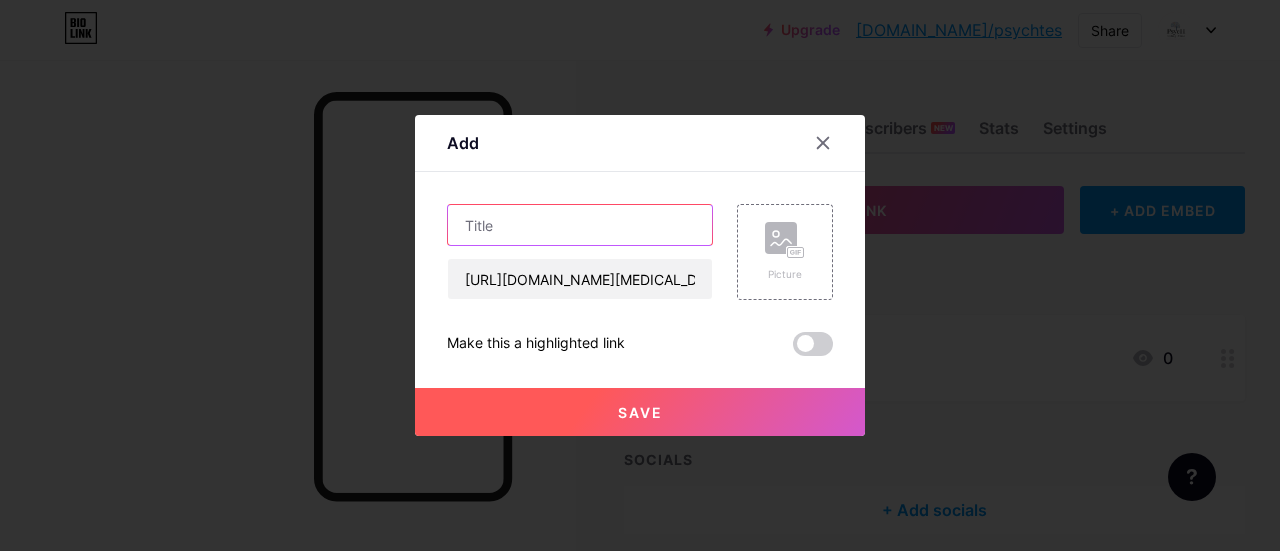 paste on "Navigating [MEDICAL_DATA]: The Importance of Professional and Accurate Testing" 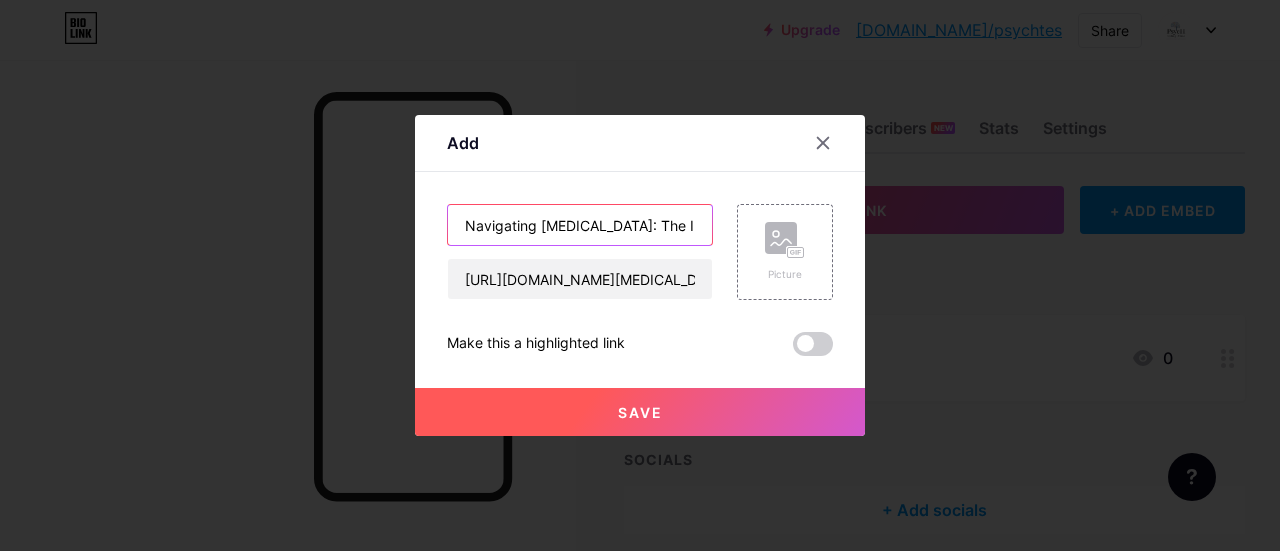 click on "Navigating [MEDICAL_DATA]: The Importance of Professional and Accurate Testing" at bounding box center (580, 225) 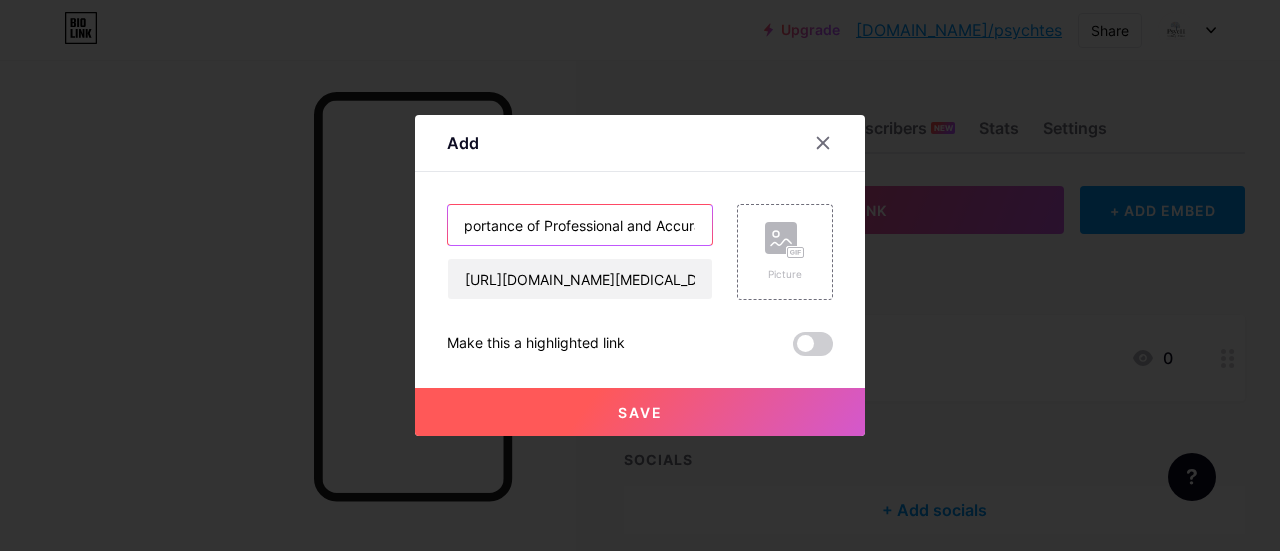 type on "Navigating [MEDICAL_DATA]: The Importance of Professional and Accurate Testing" 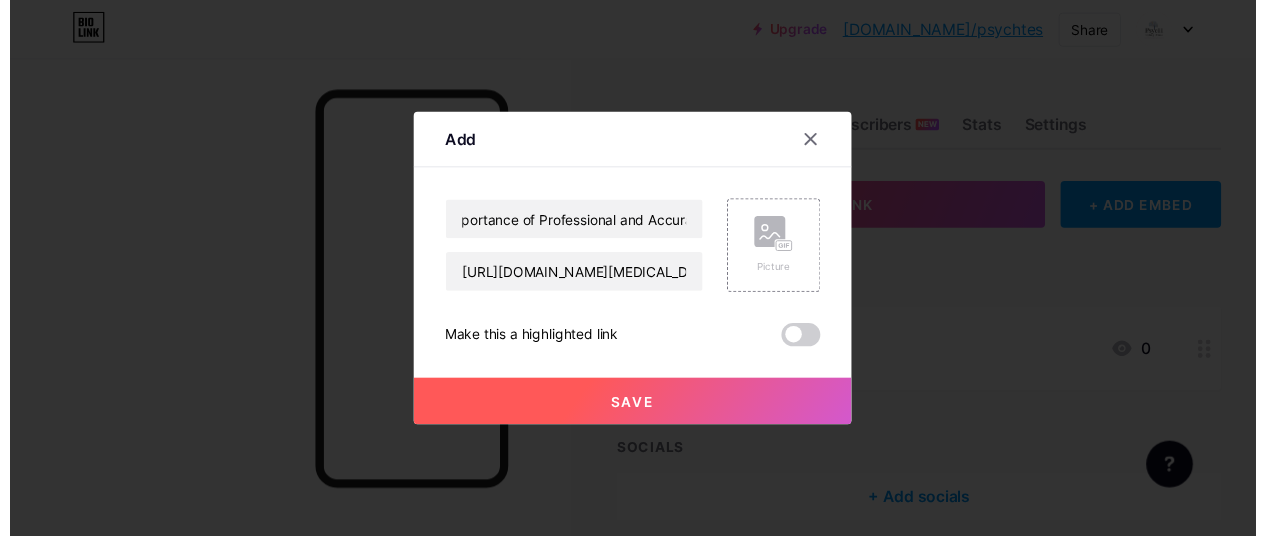 scroll, scrollTop: 0, scrollLeft: 0, axis: both 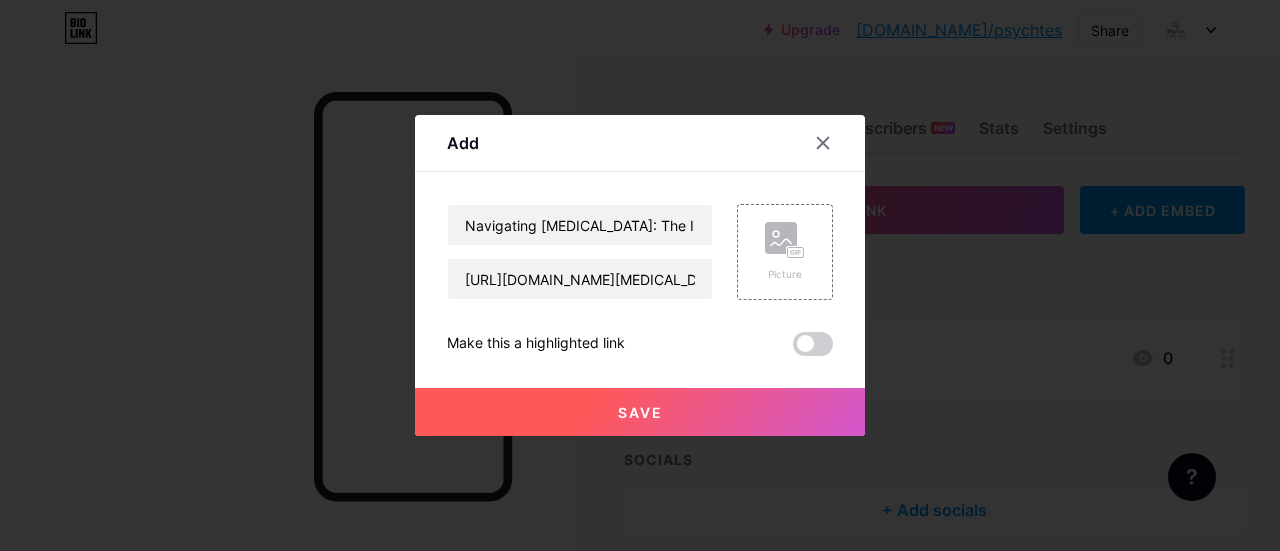 click on "Save" at bounding box center [640, 412] 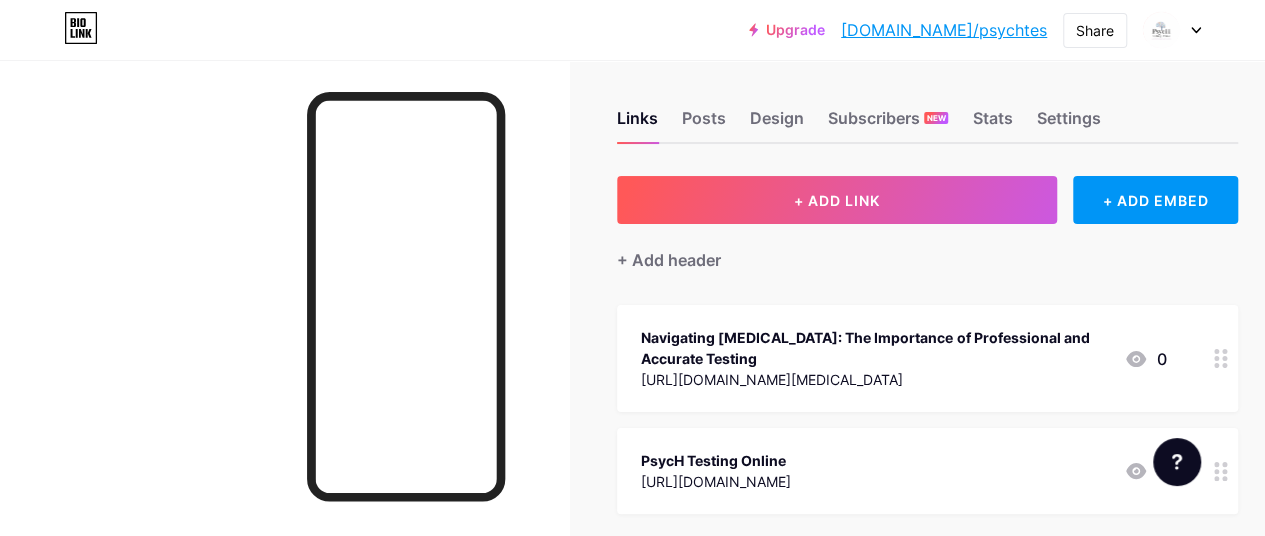 scroll, scrollTop: 0, scrollLeft: 0, axis: both 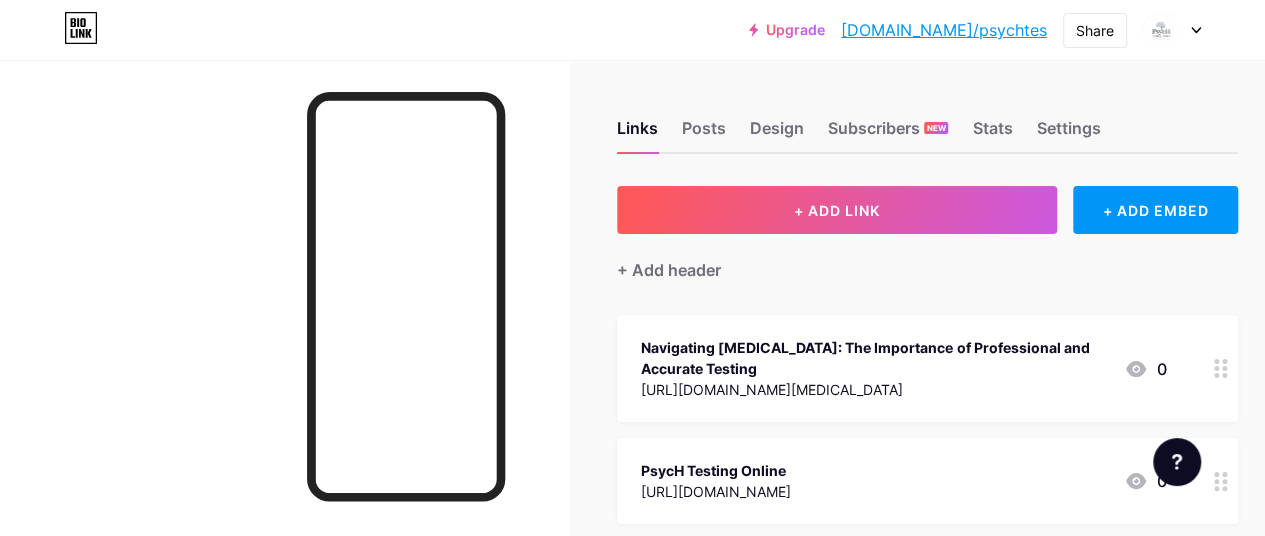click on "[DOMAIN_NAME]/psychtes" at bounding box center [944, 30] 